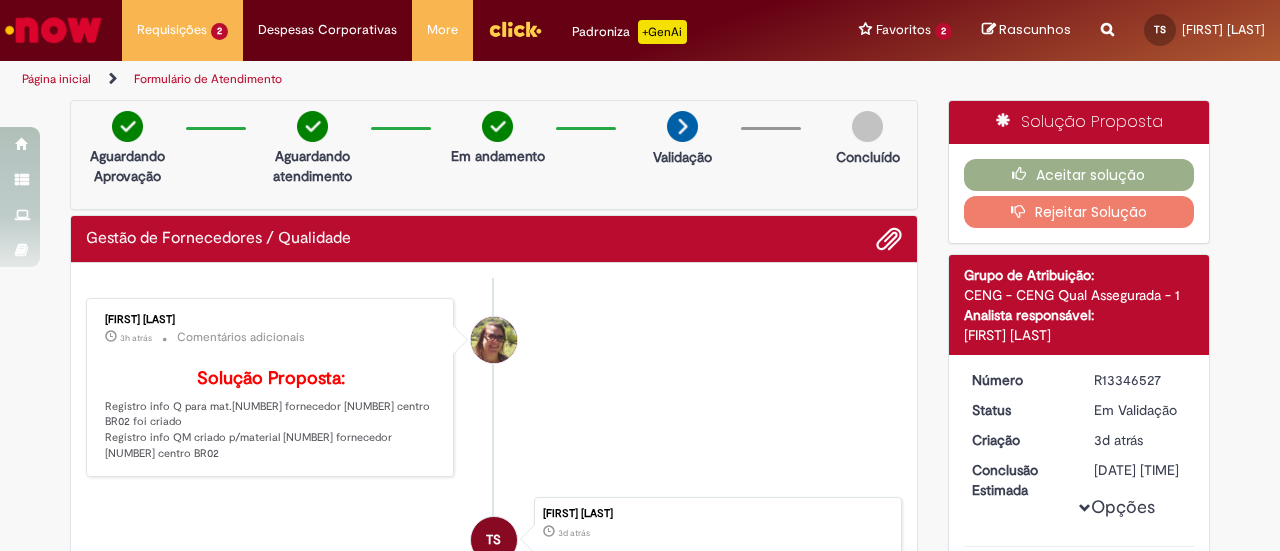 scroll, scrollTop: 0, scrollLeft: 0, axis: both 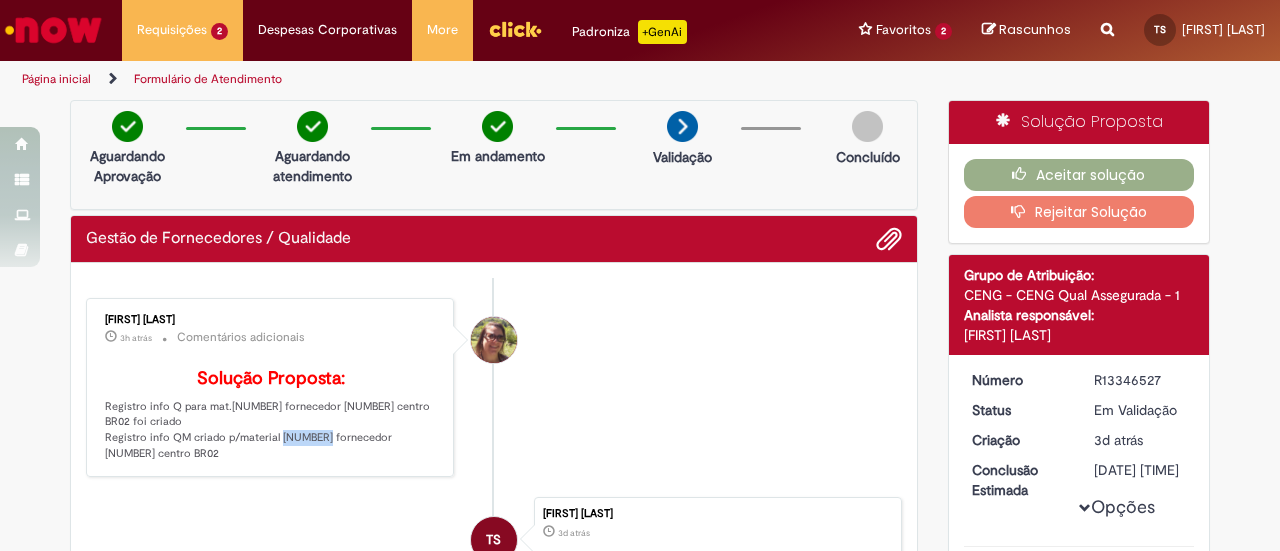drag, startPoint x: 270, startPoint y: 467, endPoint x: 314, endPoint y: 469, distance: 44.04543 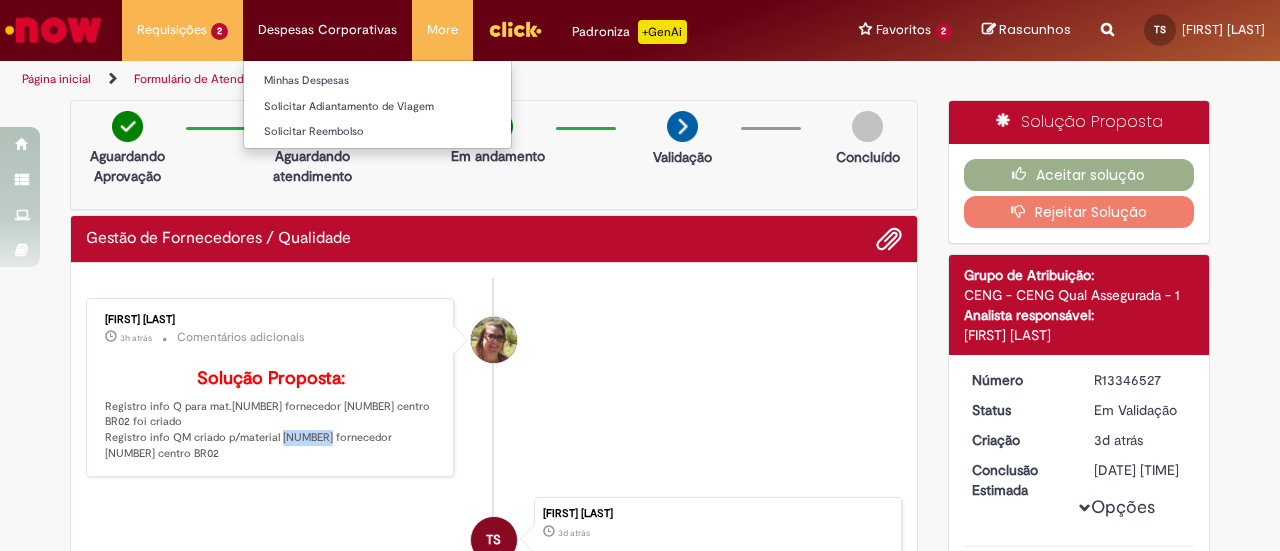 copy on "30017382" 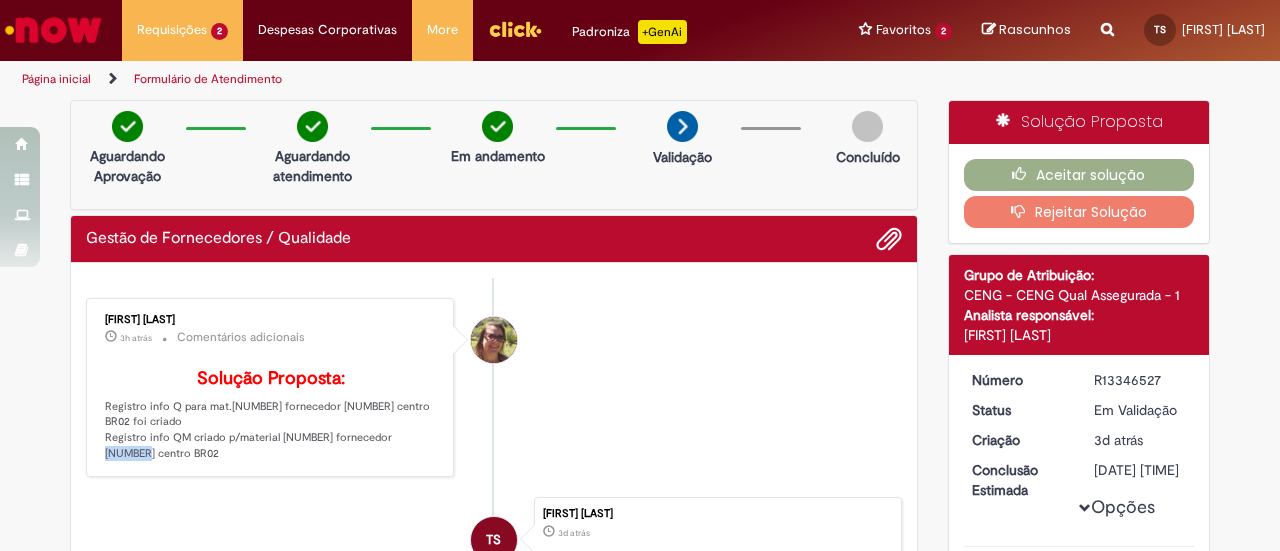 drag, startPoint x: 378, startPoint y: 469, endPoint x: 418, endPoint y: 466, distance: 40.112343 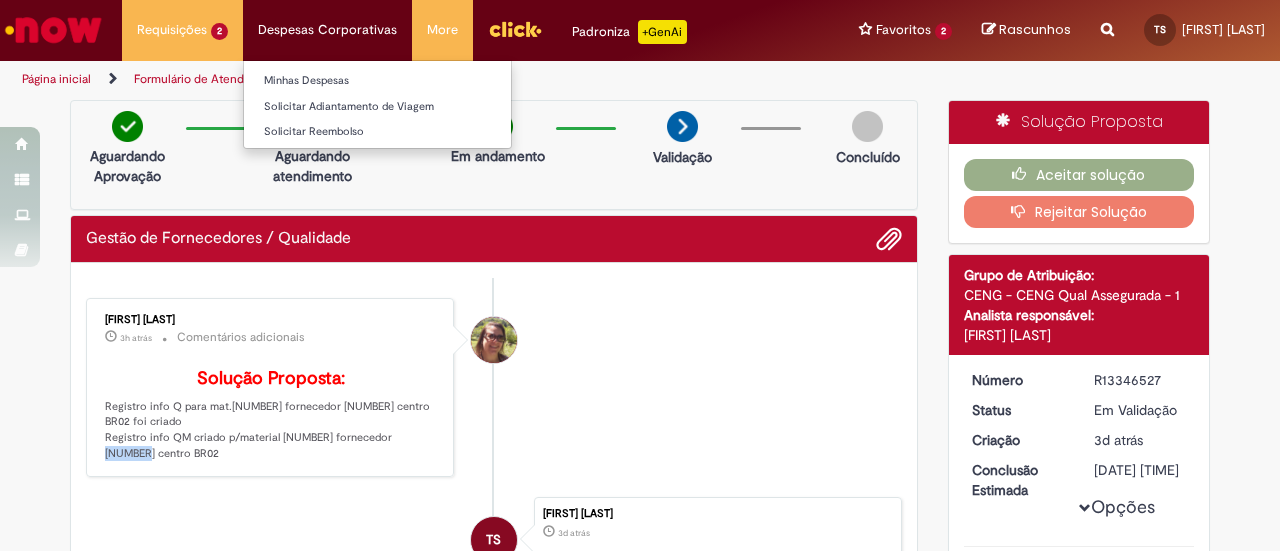 copy on "329120" 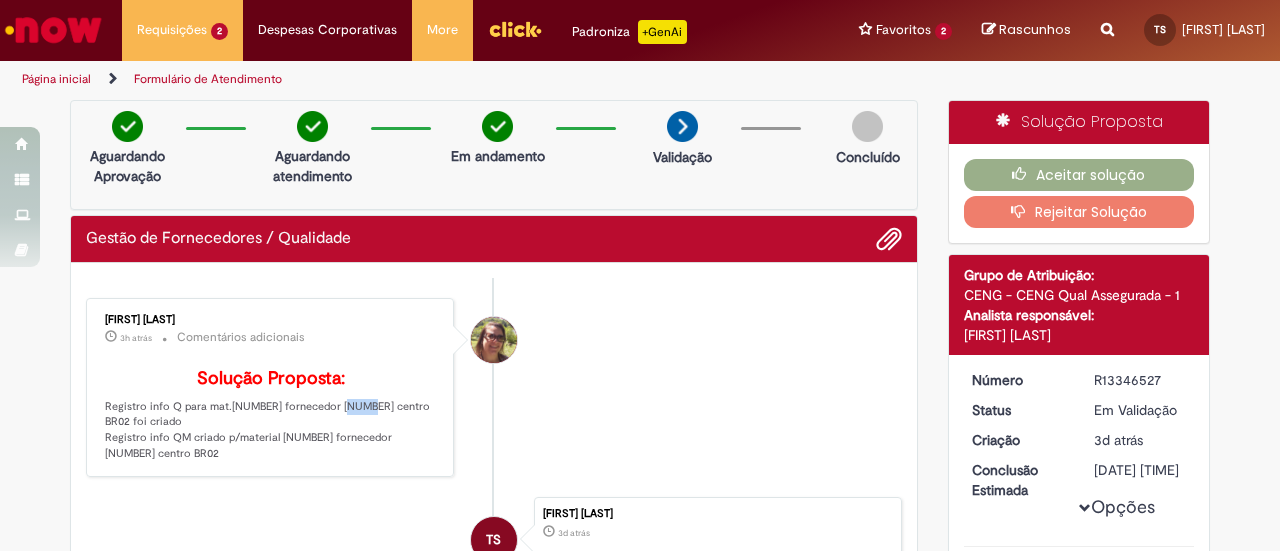 drag, startPoint x: 324, startPoint y: 436, endPoint x: 347, endPoint y: 439, distance: 23.194826 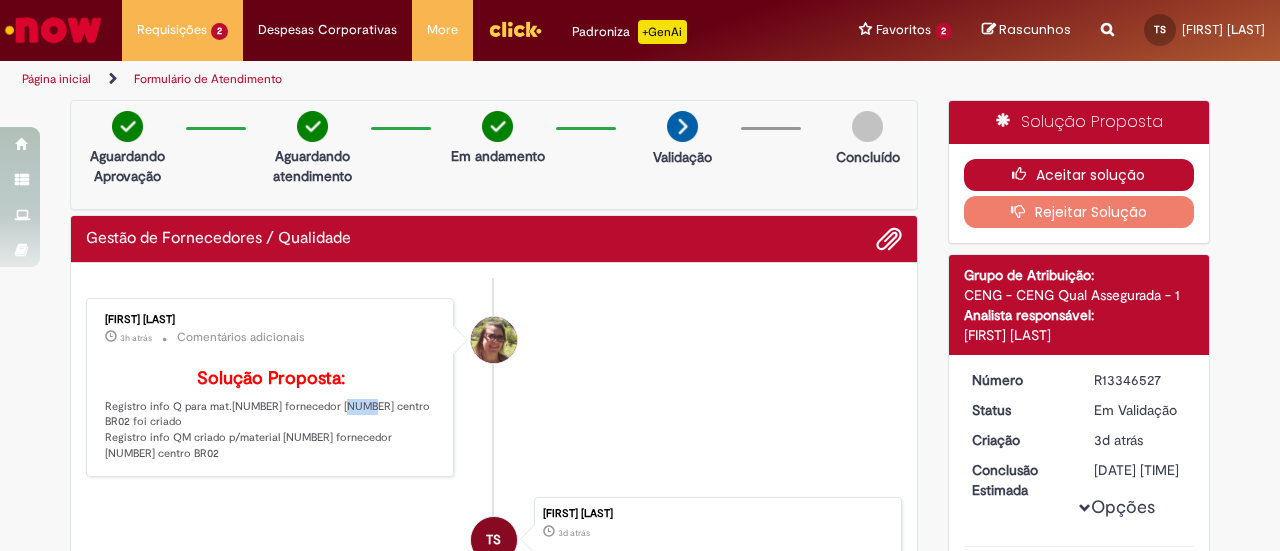 click on "Aceitar solução" at bounding box center [1079, 175] 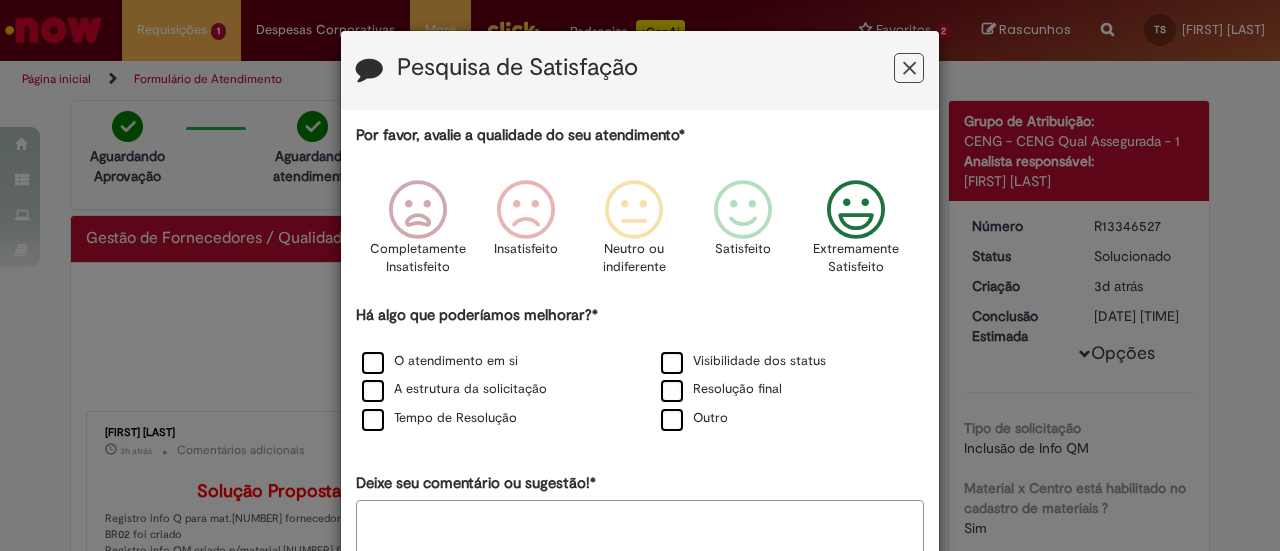 click at bounding box center (856, 210) 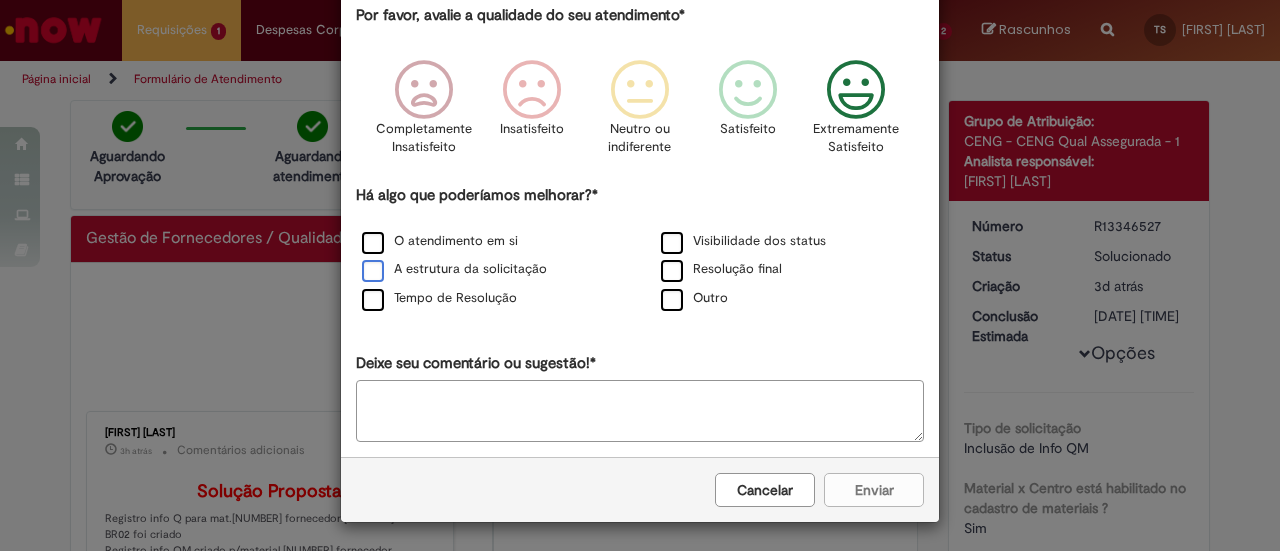 click on "A estrutura da solicitação" at bounding box center (454, 269) 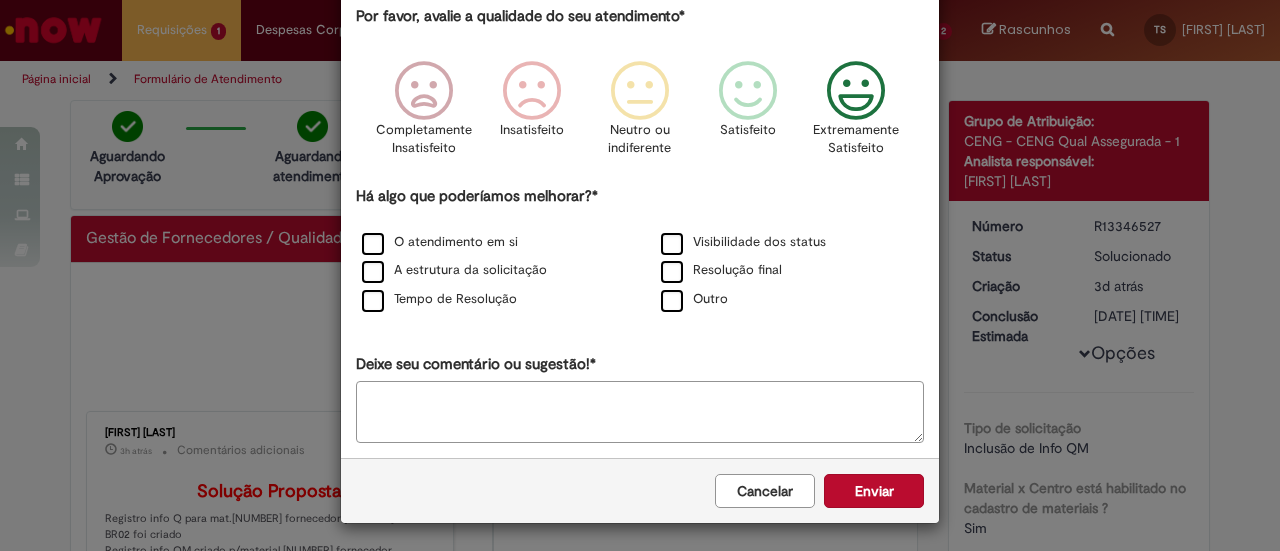 drag, startPoint x: 472, startPoint y: 246, endPoint x: 535, endPoint y: 267, distance: 66.40783 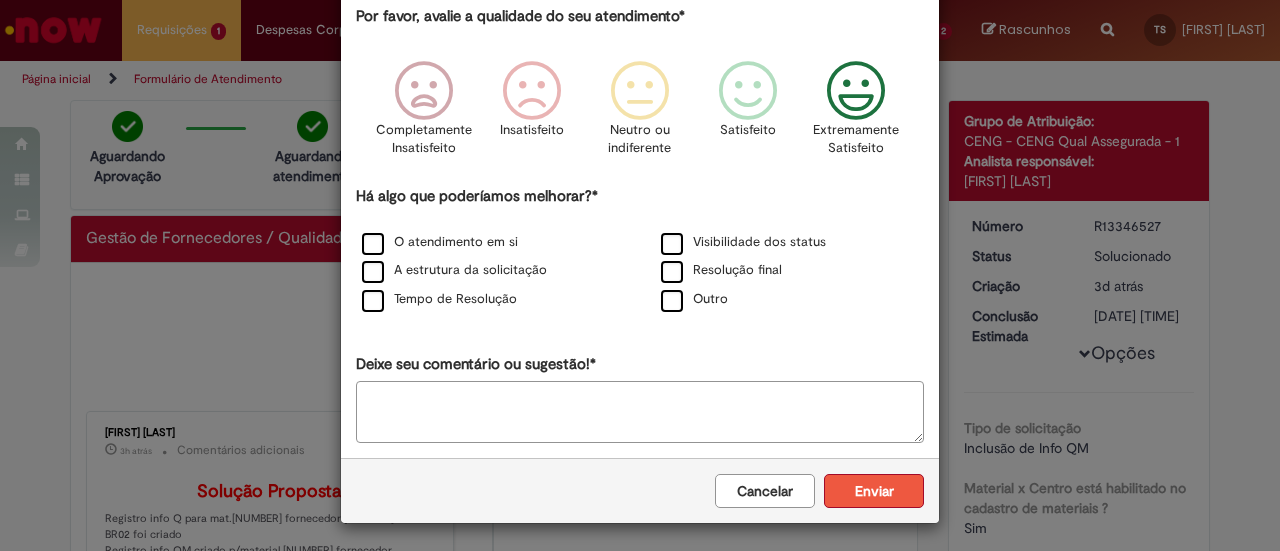 click on "Enviar" at bounding box center [874, 491] 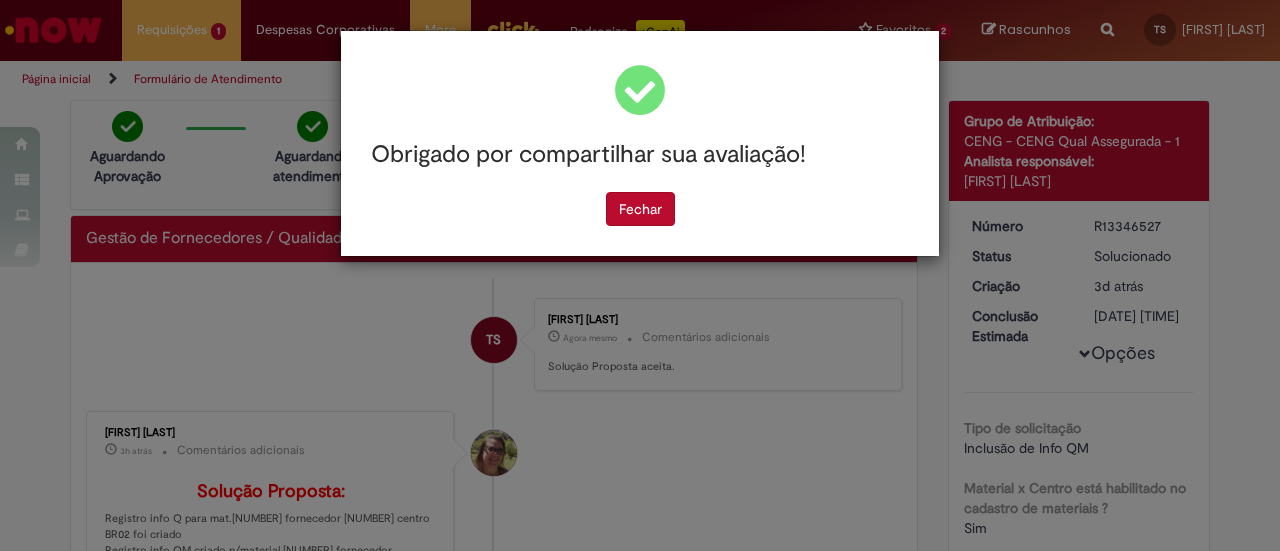 scroll, scrollTop: 0, scrollLeft: 0, axis: both 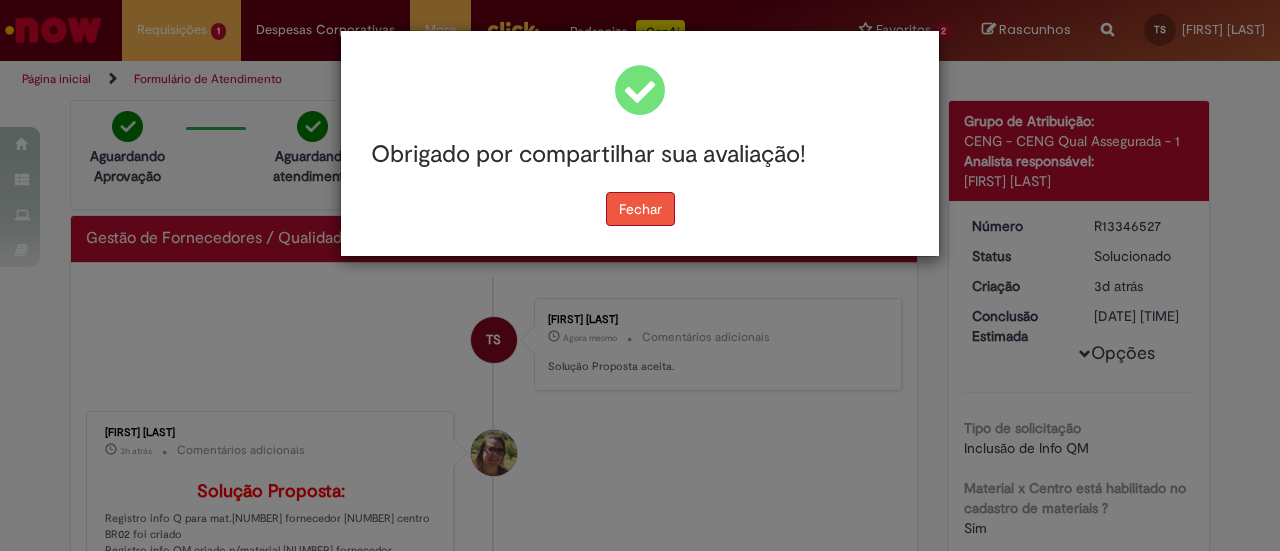 click on "Fechar" at bounding box center [640, 209] 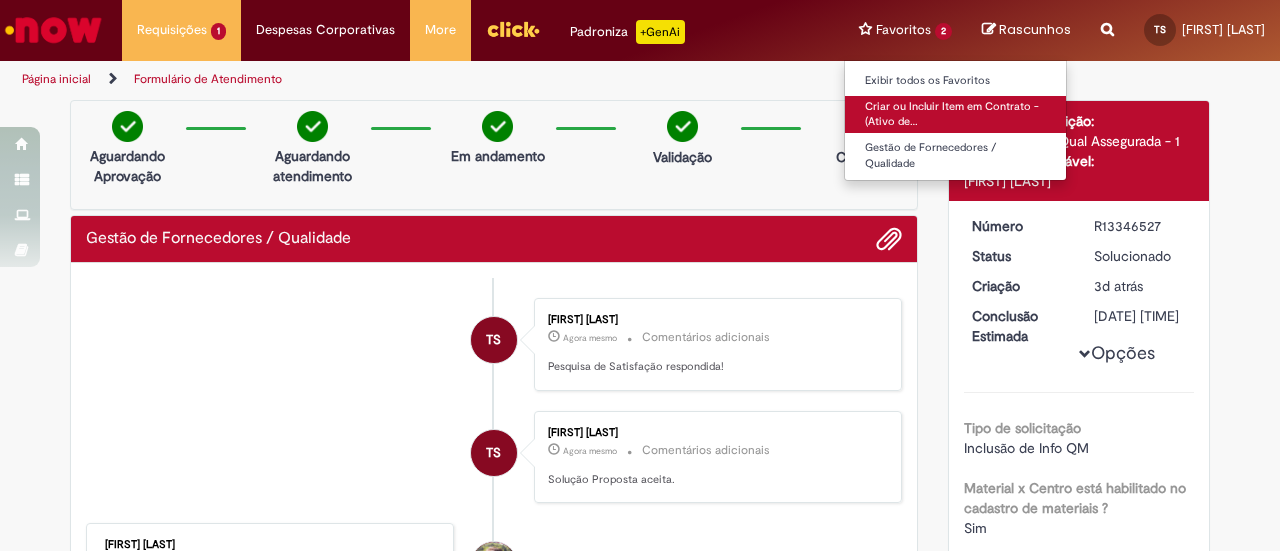click on "Criar ou Incluir Item em Contrato - (Ativo de…" at bounding box center [955, 114] 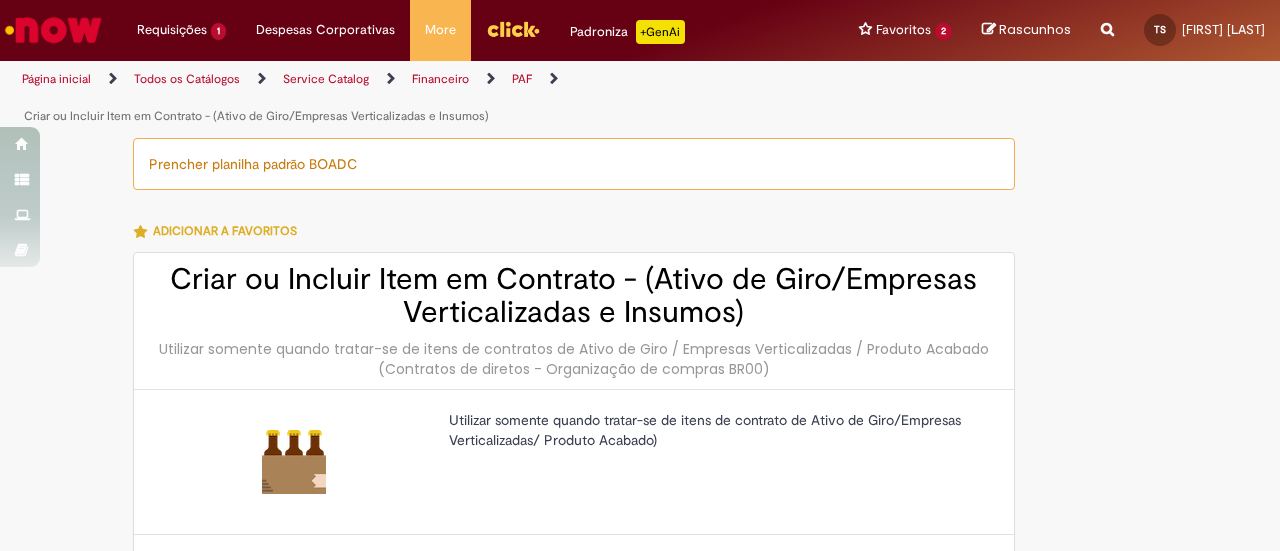 type on "********" 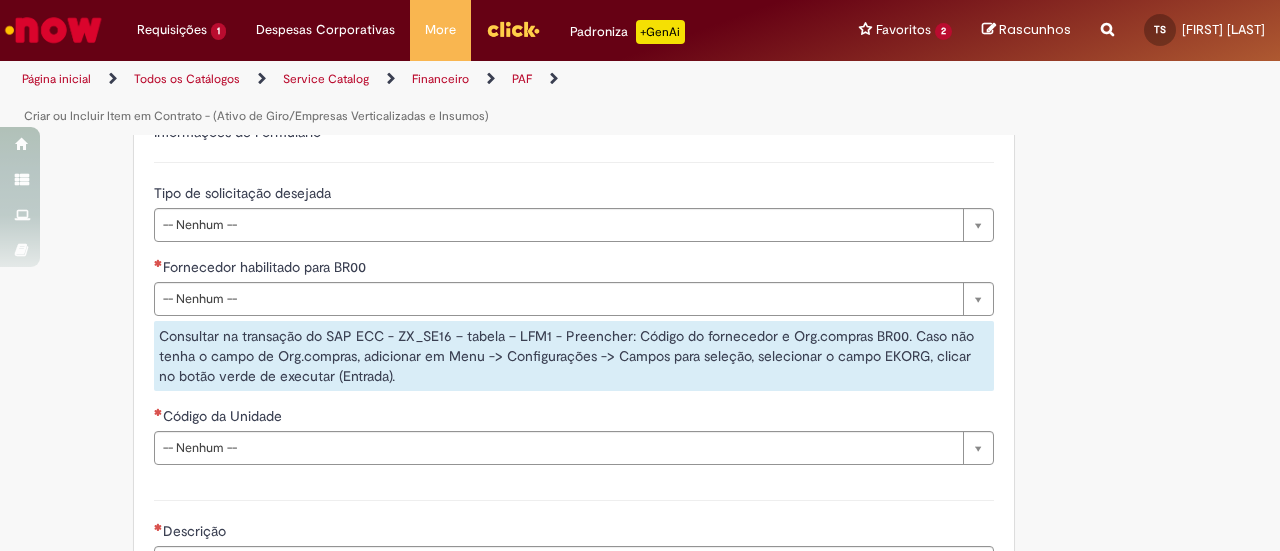 scroll, scrollTop: 800, scrollLeft: 0, axis: vertical 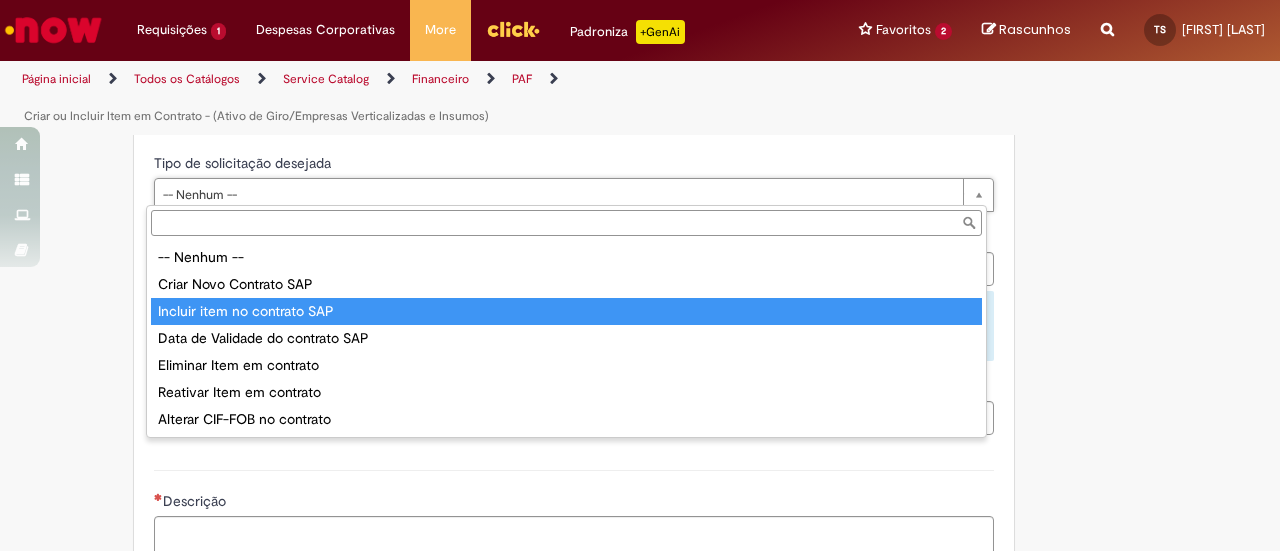 type on "**********" 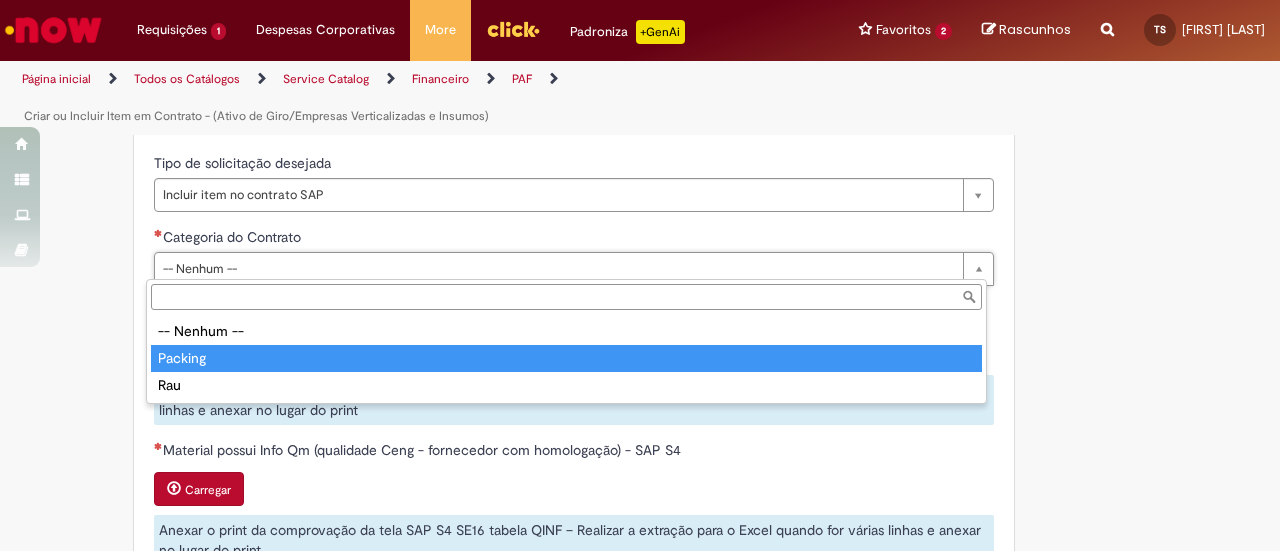 type on "*******" 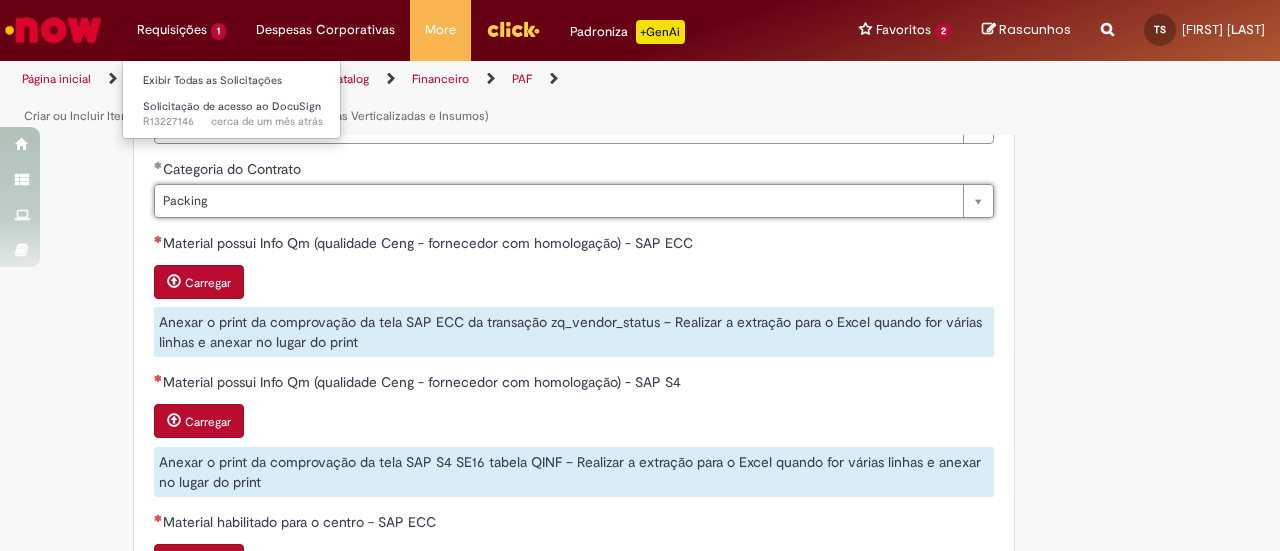 scroll, scrollTop: 900, scrollLeft: 0, axis: vertical 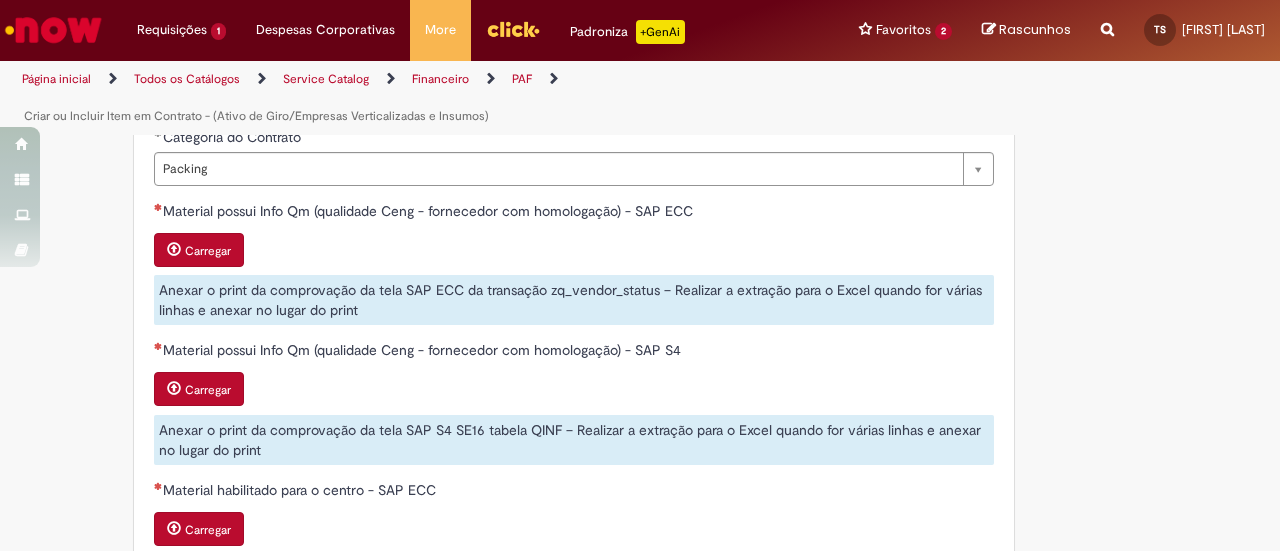 click on "Carregar" at bounding box center [199, 389] 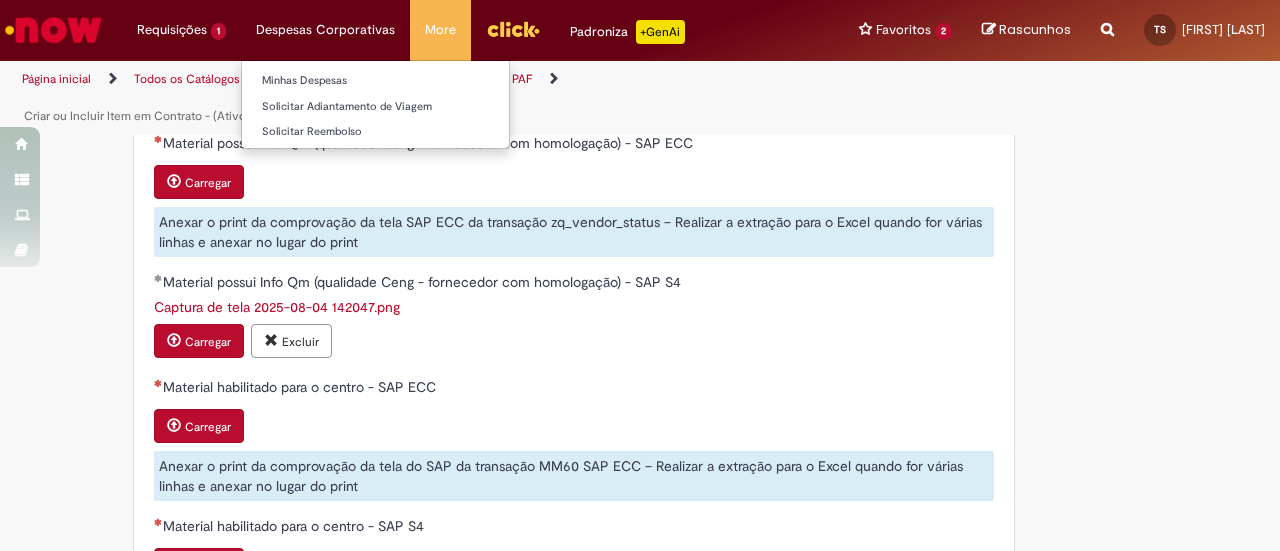 scroll, scrollTop: 1000, scrollLeft: 0, axis: vertical 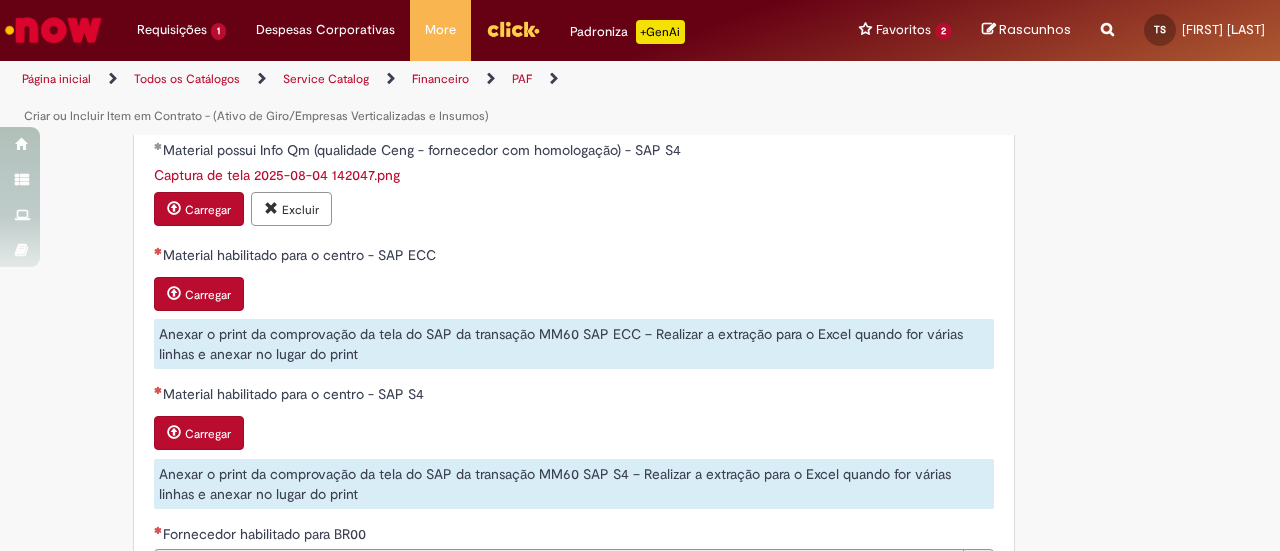 click on "Carregar" at bounding box center (208, 434) 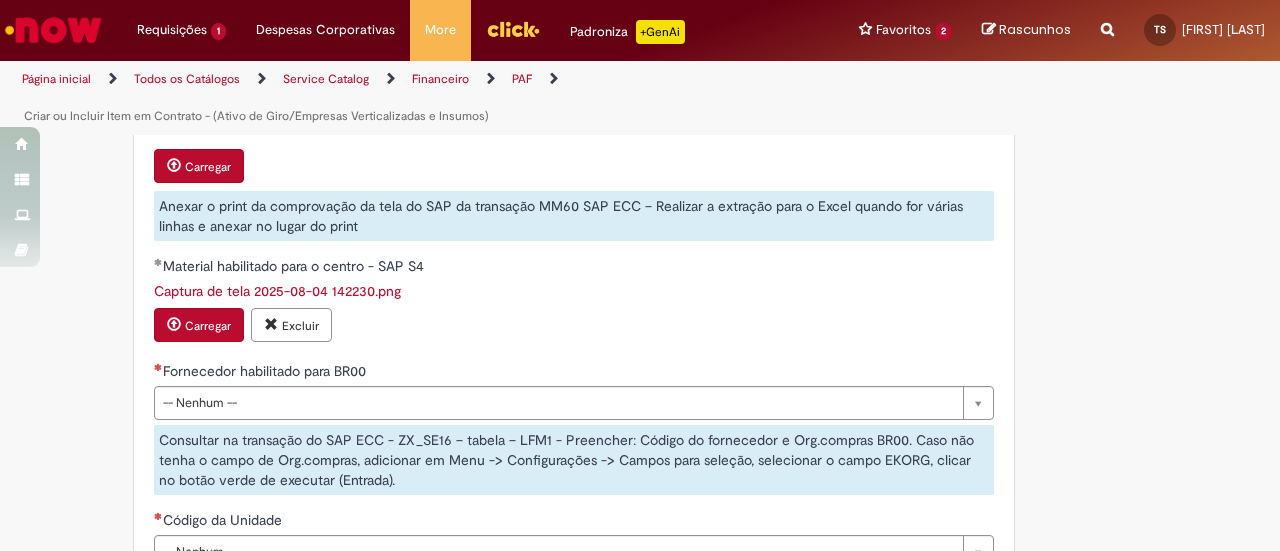 scroll, scrollTop: 1300, scrollLeft: 0, axis: vertical 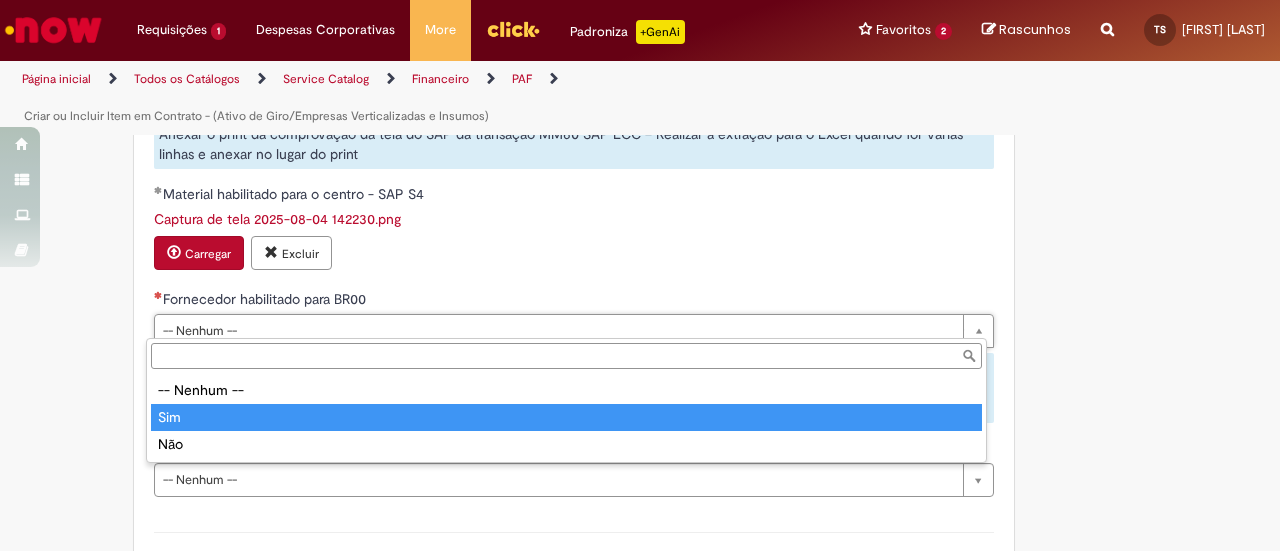 type on "***" 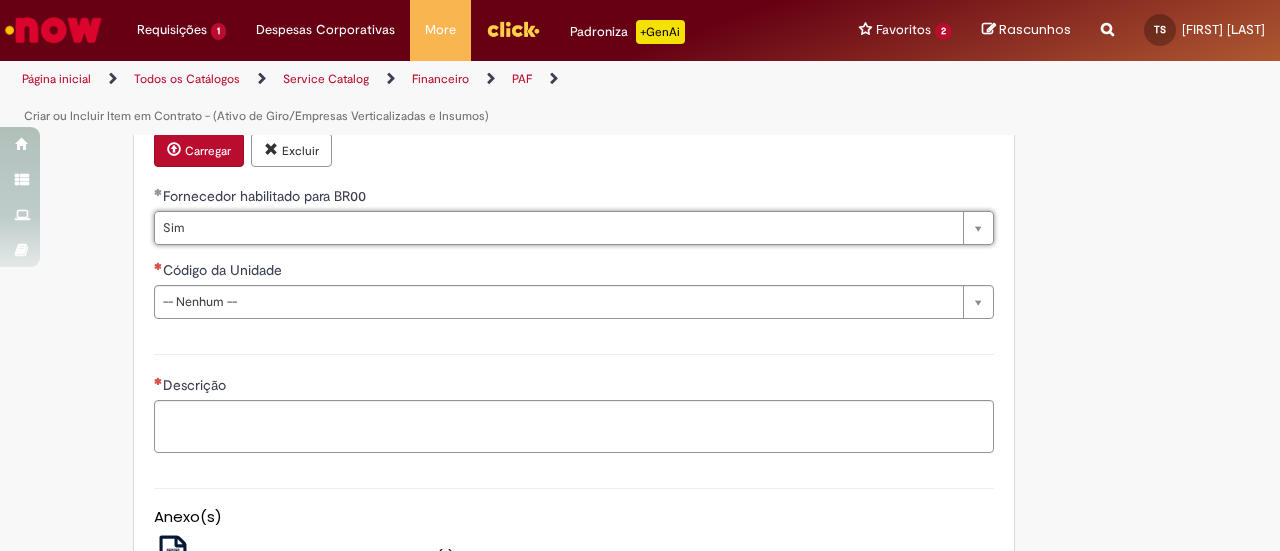 scroll, scrollTop: 1500, scrollLeft: 0, axis: vertical 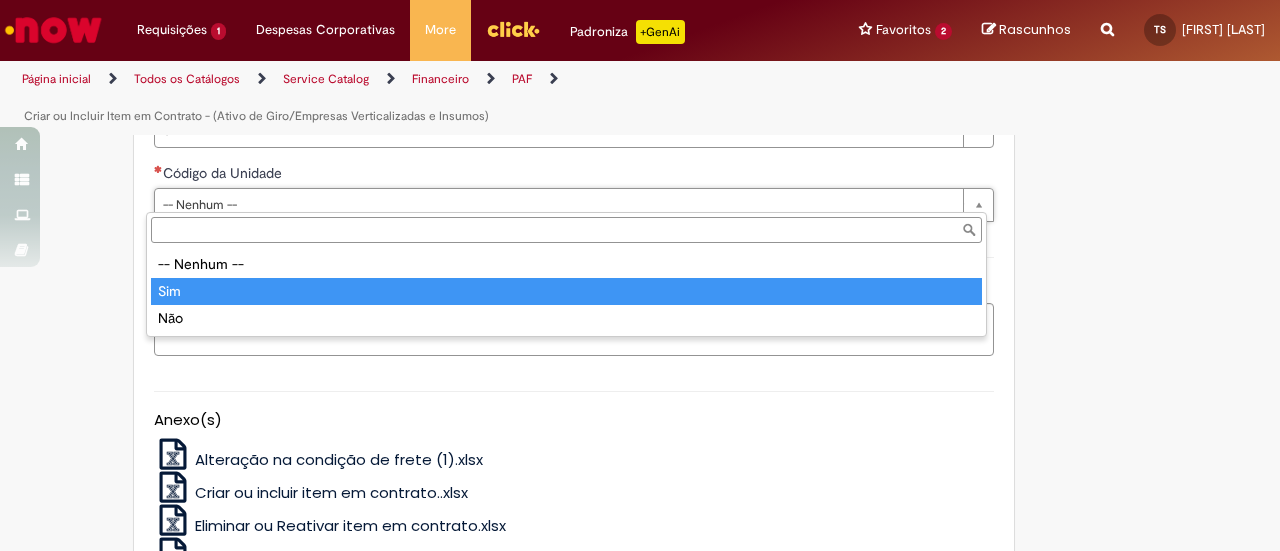 type on "***" 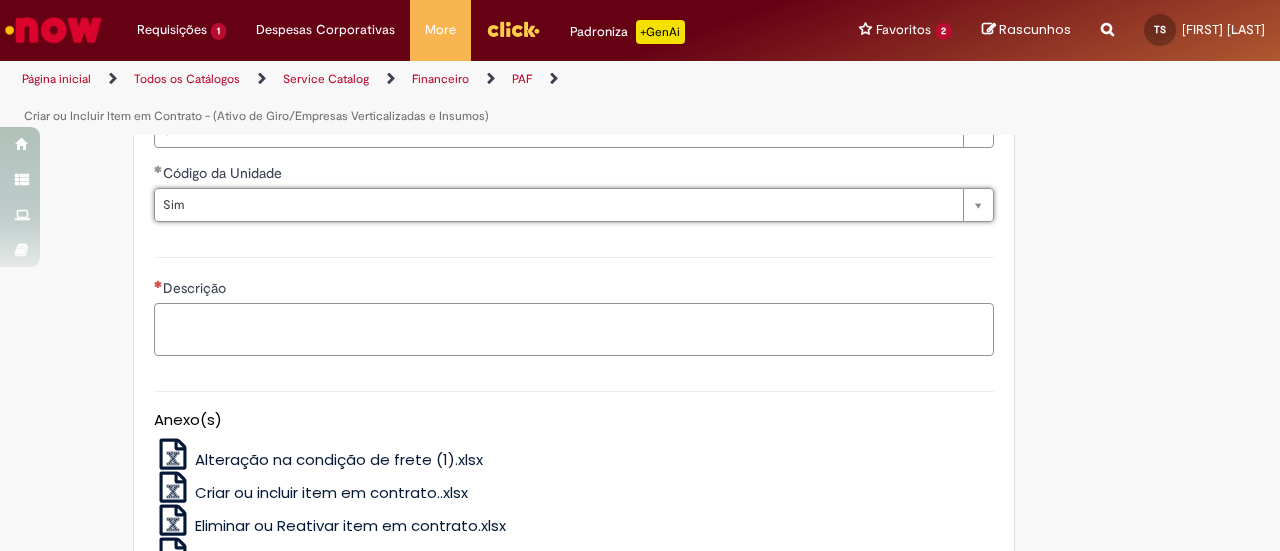 click on "Descrição" at bounding box center (574, 329) 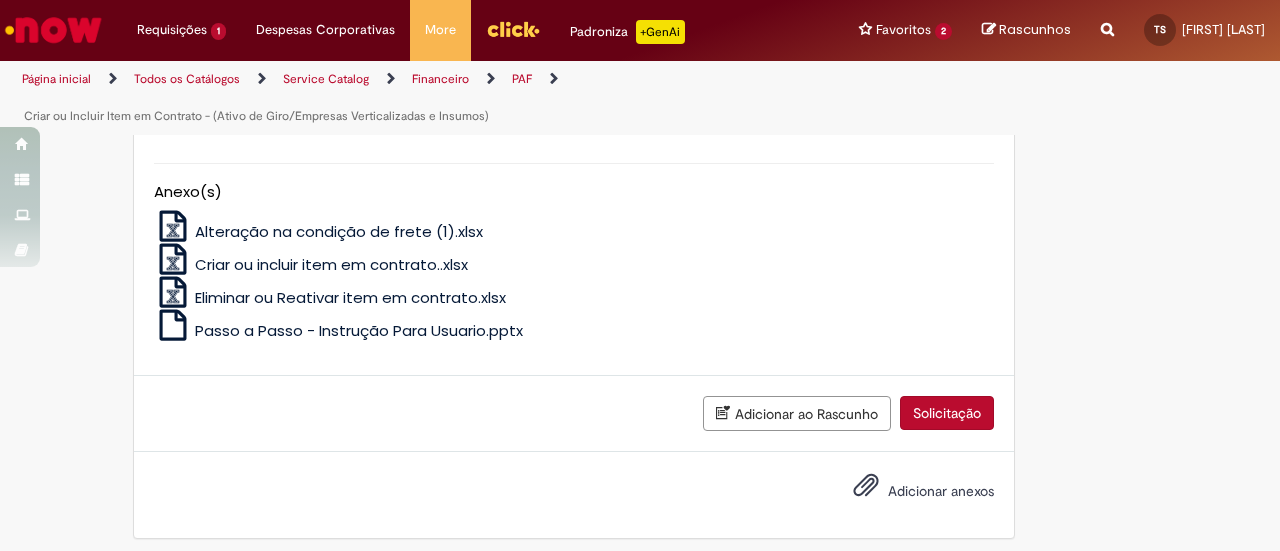 scroll, scrollTop: 1729, scrollLeft: 0, axis: vertical 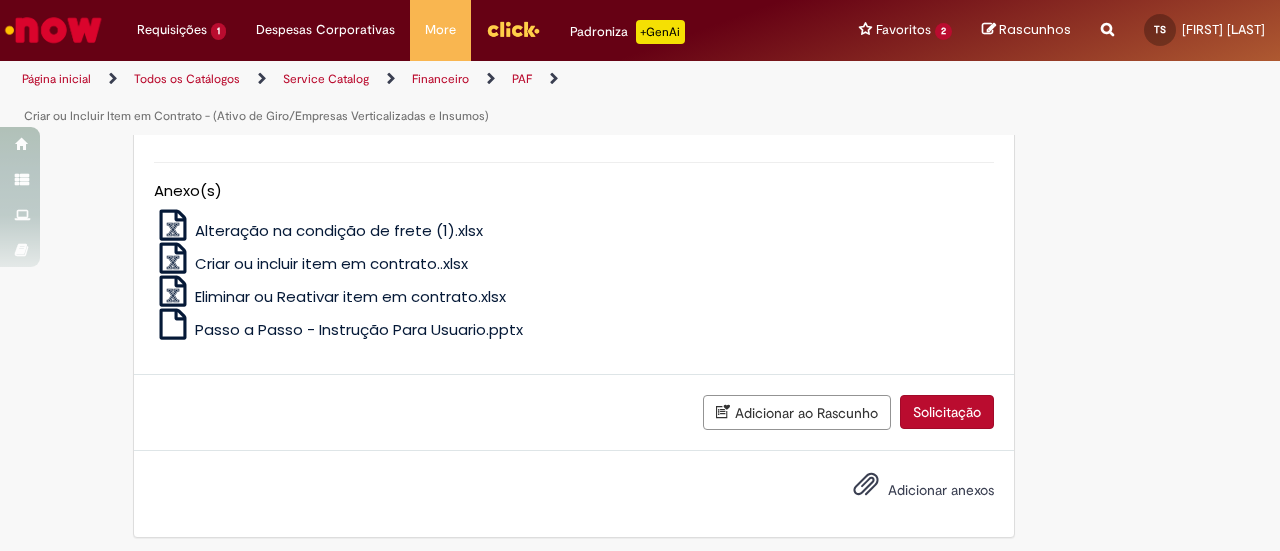 type on "**********" 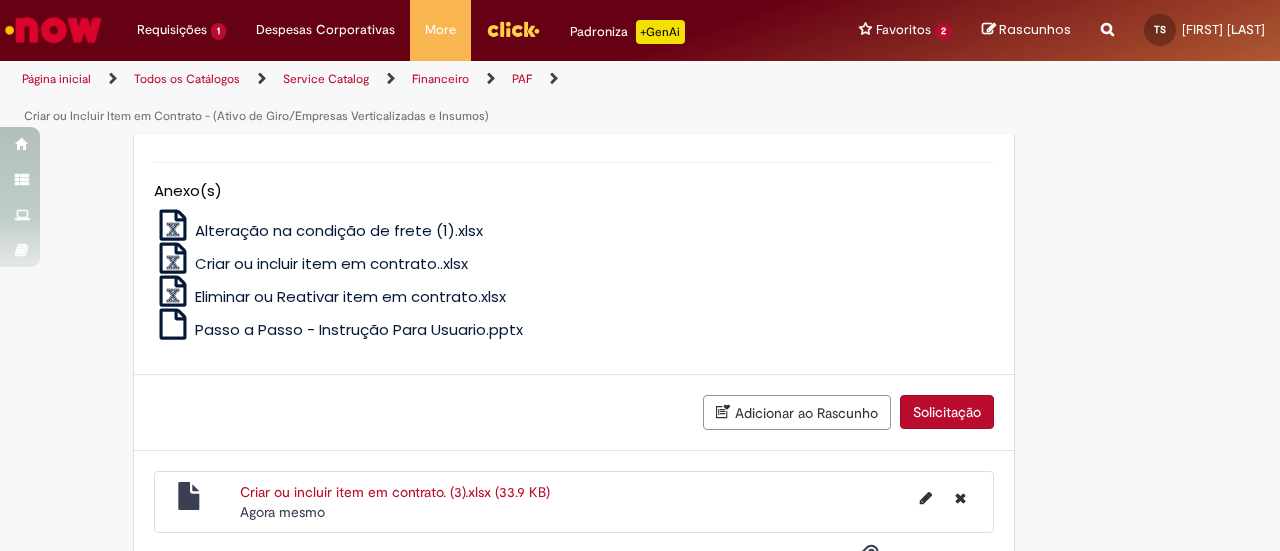 scroll, scrollTop: 1800, scrollLeft: 0, axis: vertical 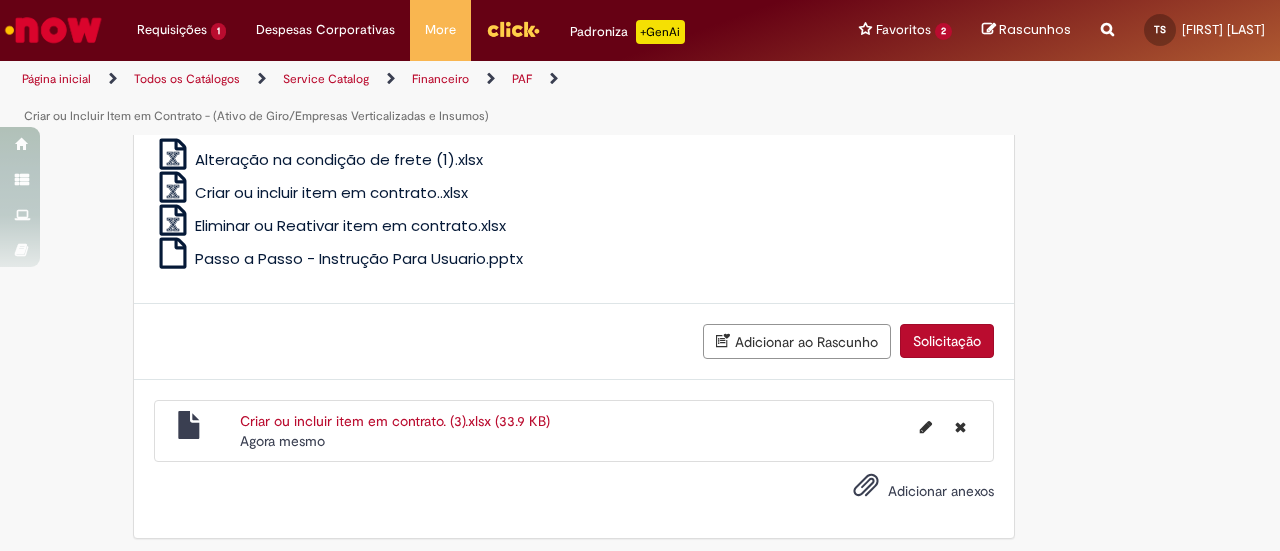 click on "Adicionar anexos" at bounding box center [909, 492] 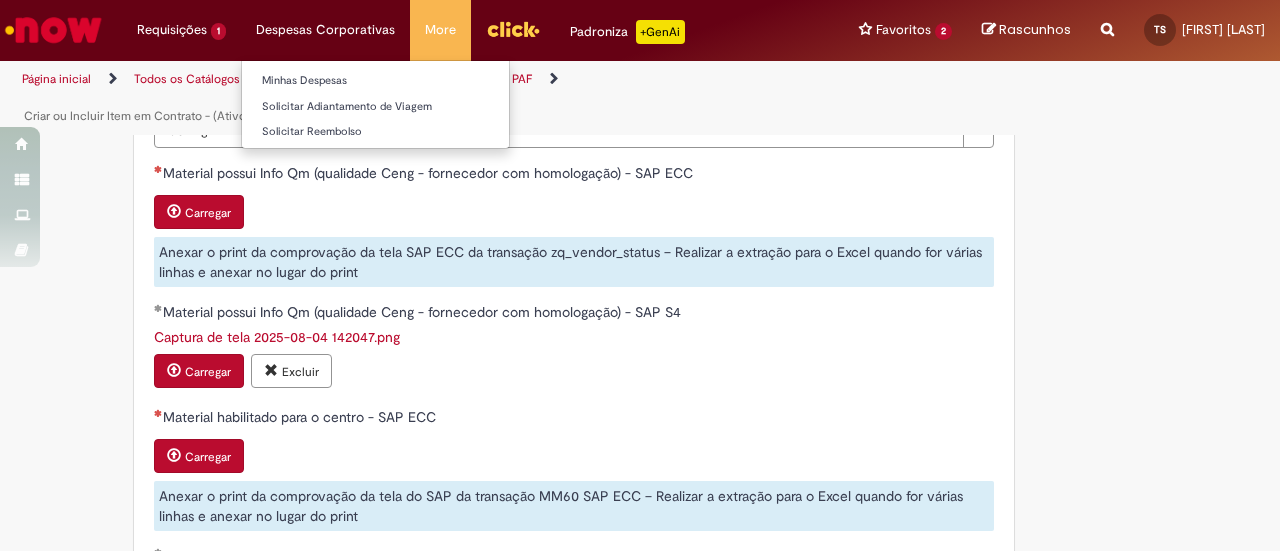 scroll, scrollTop: 900, scrollLeft: 0, axis: vertical 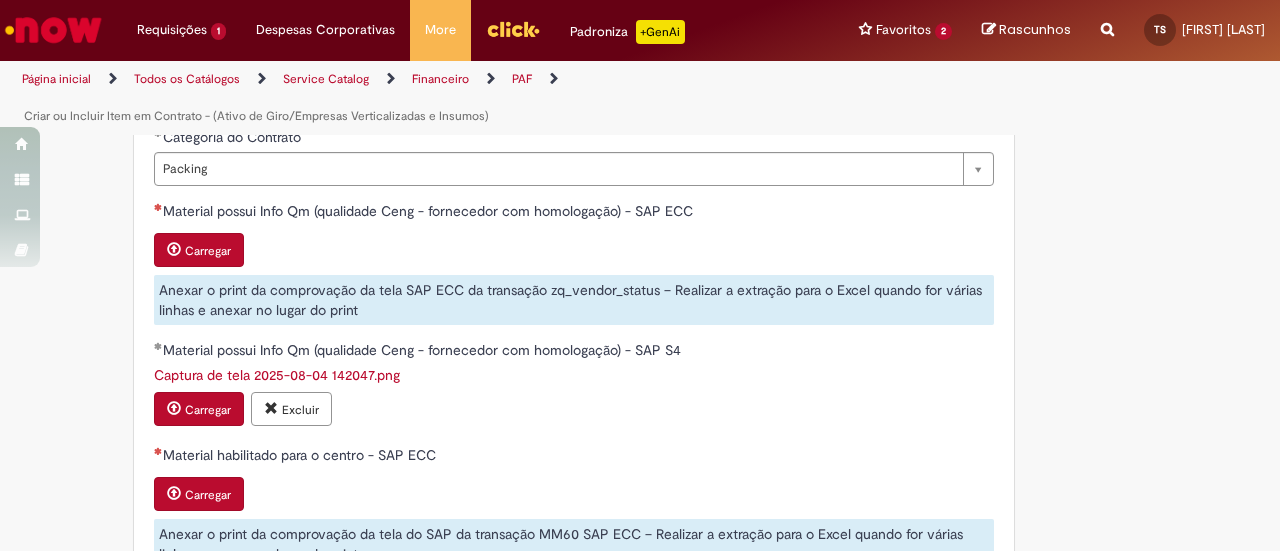 click on "Carregar" at bounding box center (199, 250) 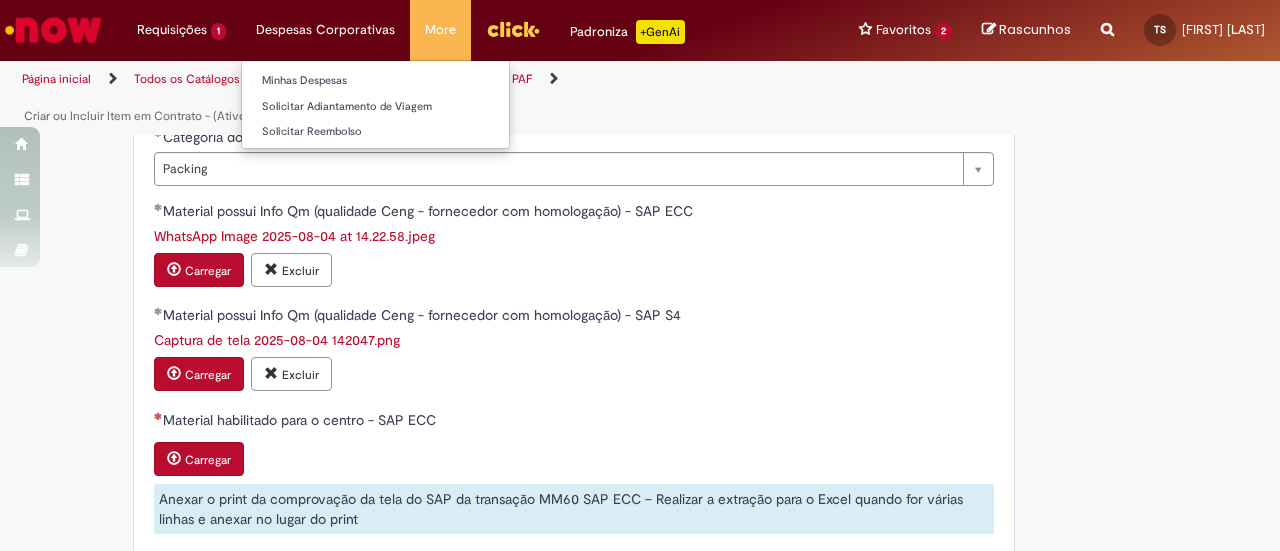 scroll, scrollTop: 1000, scrollLeft: 0, axis: vertical 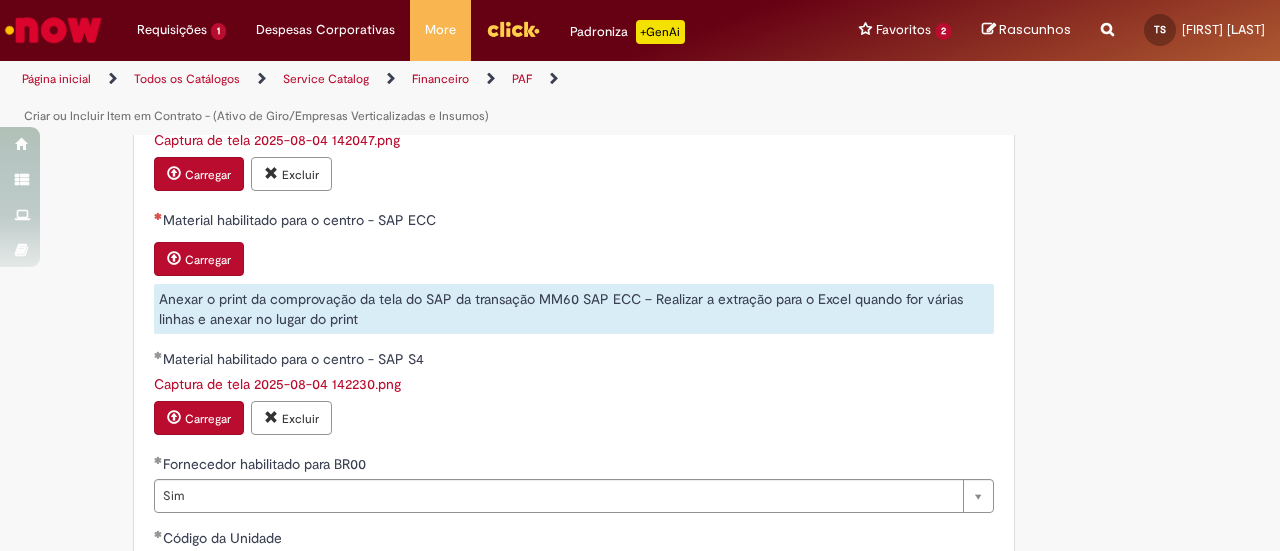 click on "Carregar" at bounding box center (208, 260) 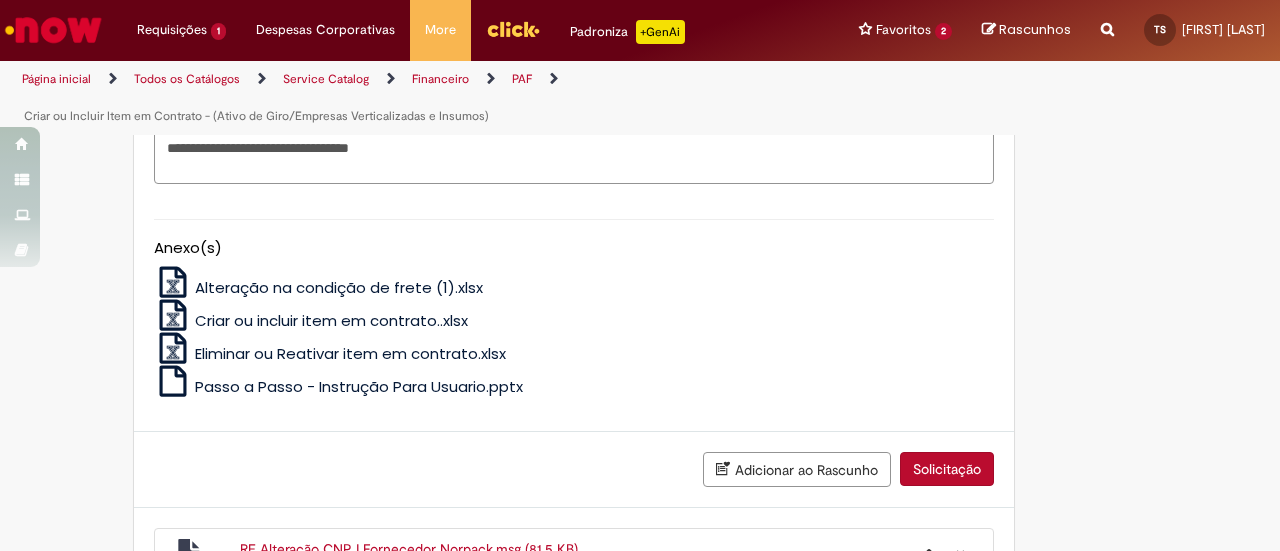 scroll, scrollTop: 1700, scrollLeft: 0, axis: vertical 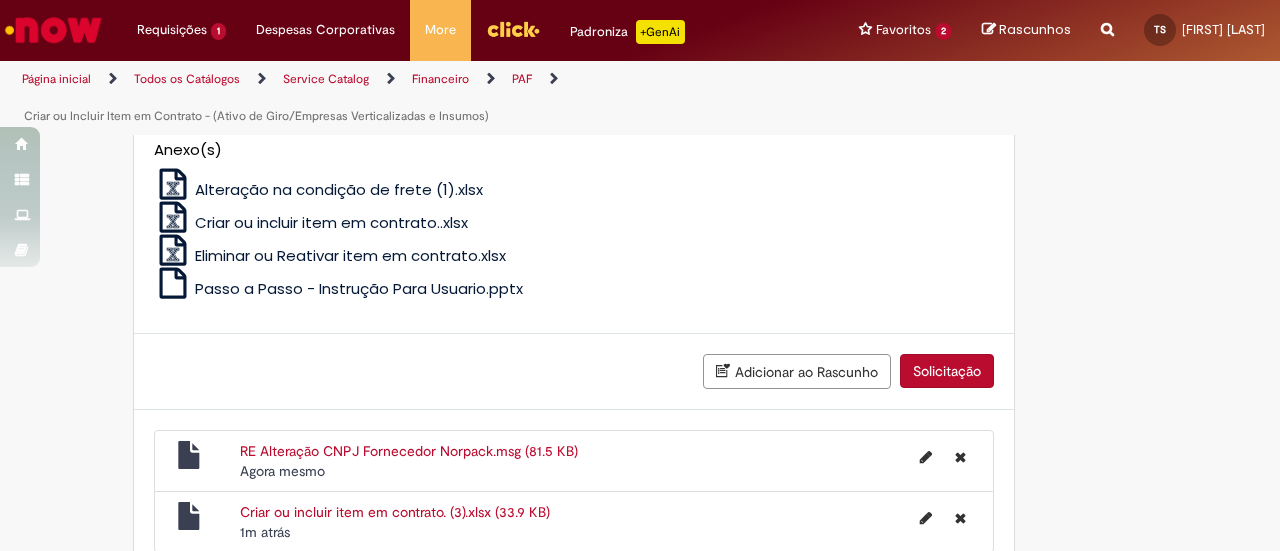 click on "Solicitação" at bounding box center (947, 371) 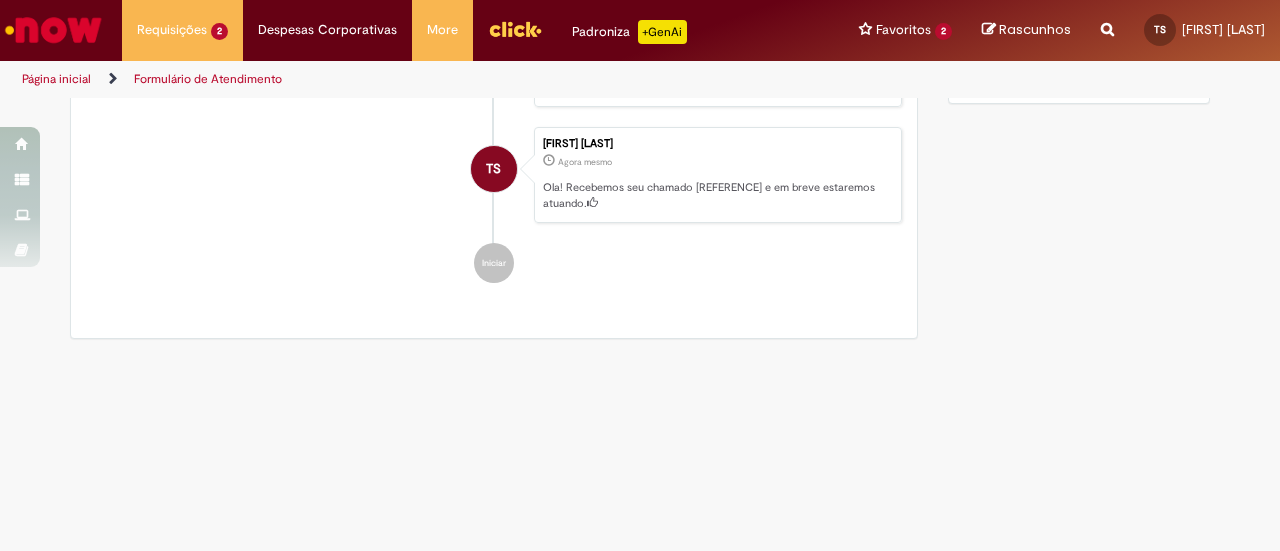 scroll, scrollTop: 0, scrollLeft: 0, axis: both 